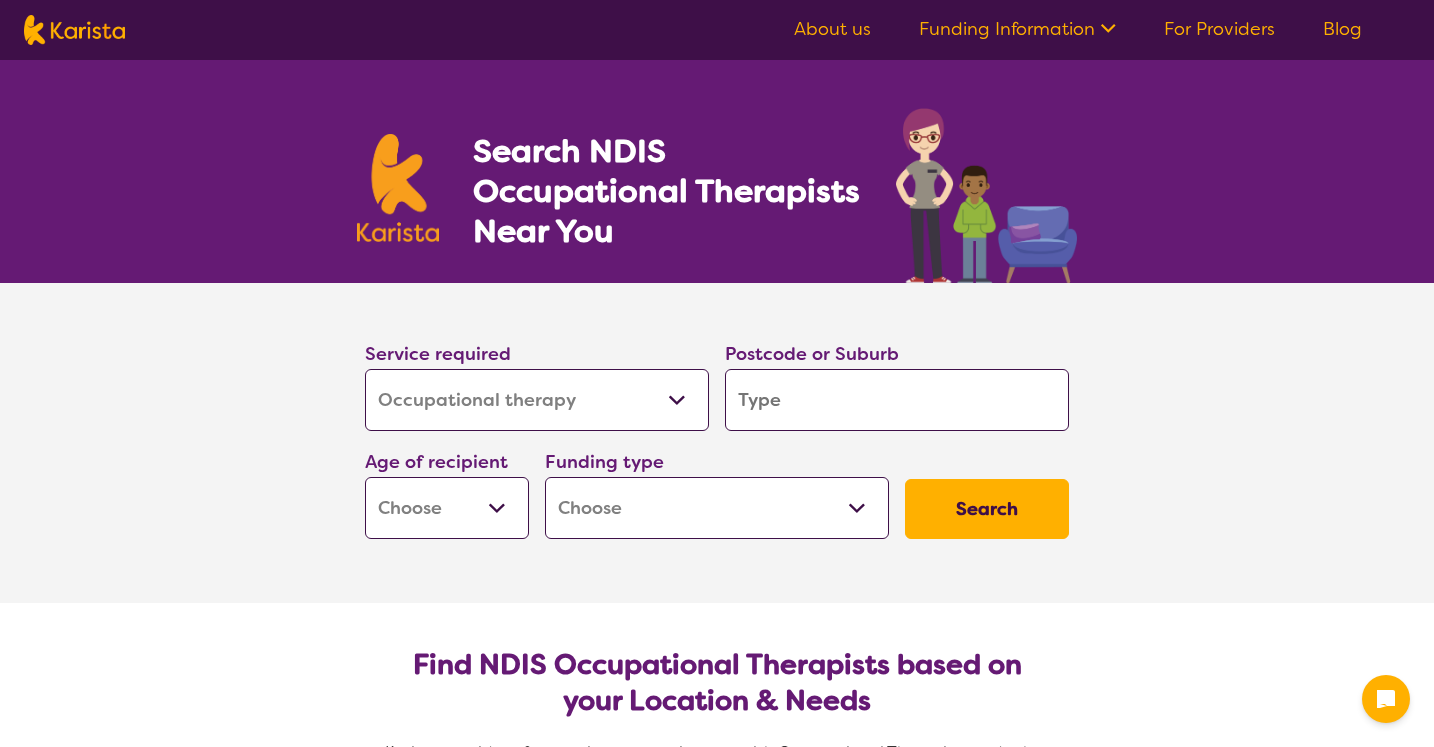 select on "Occupational therapy" 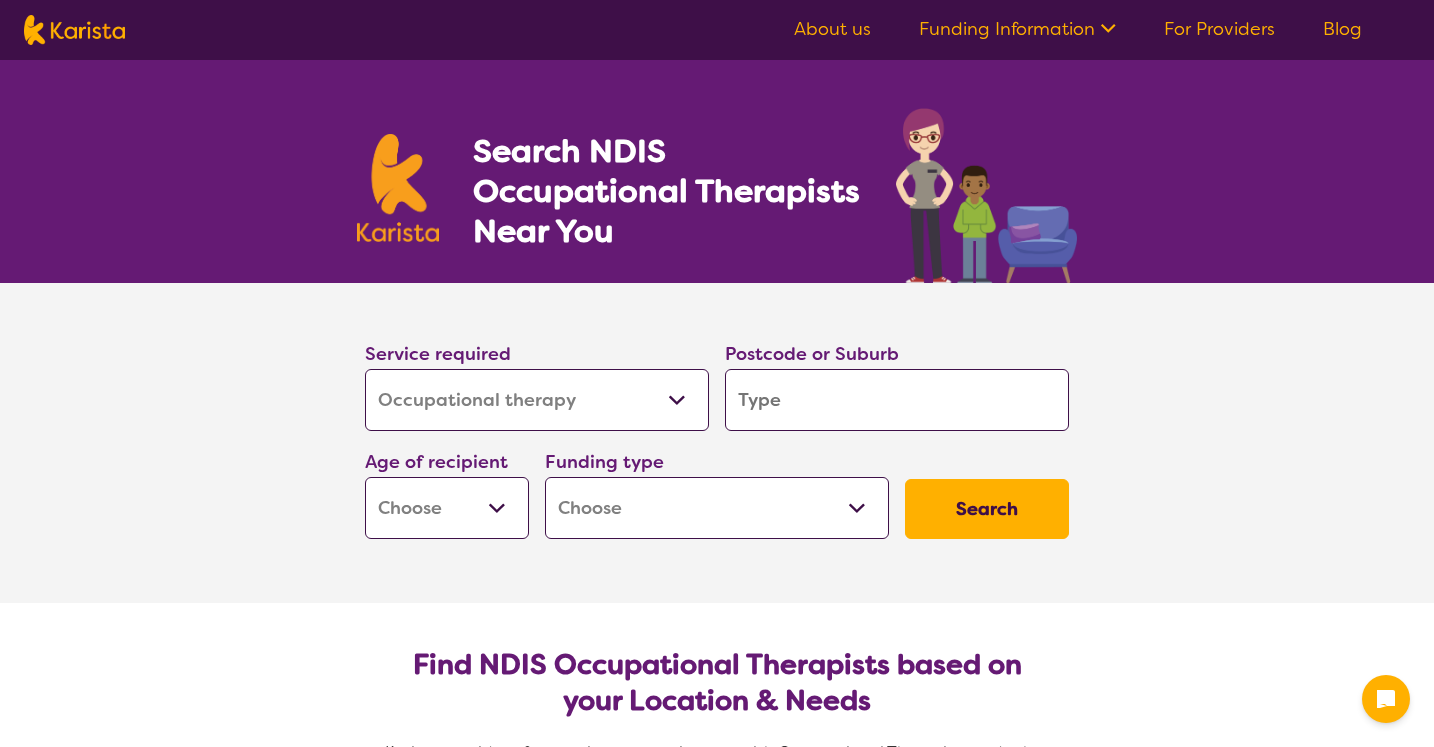 click at bounding box center [897, 400] 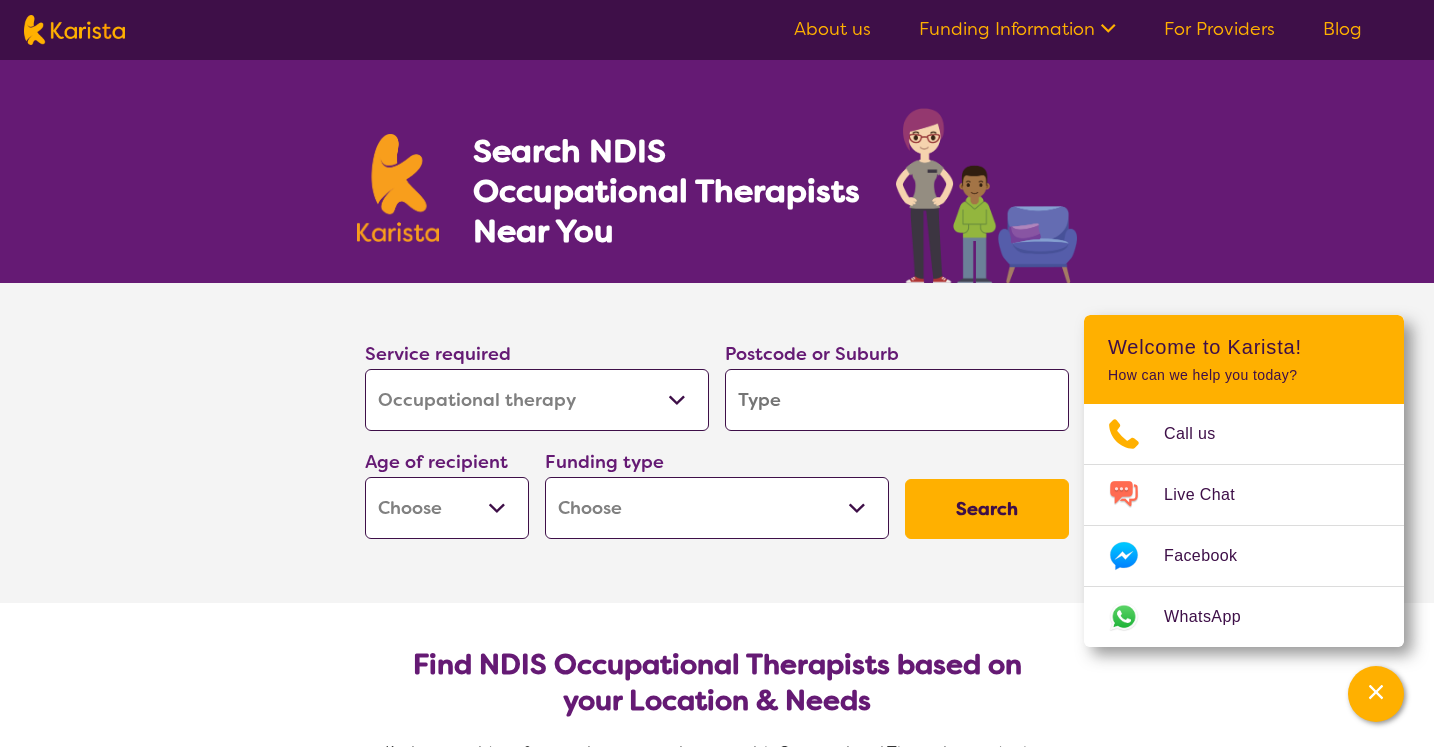 type on "w" 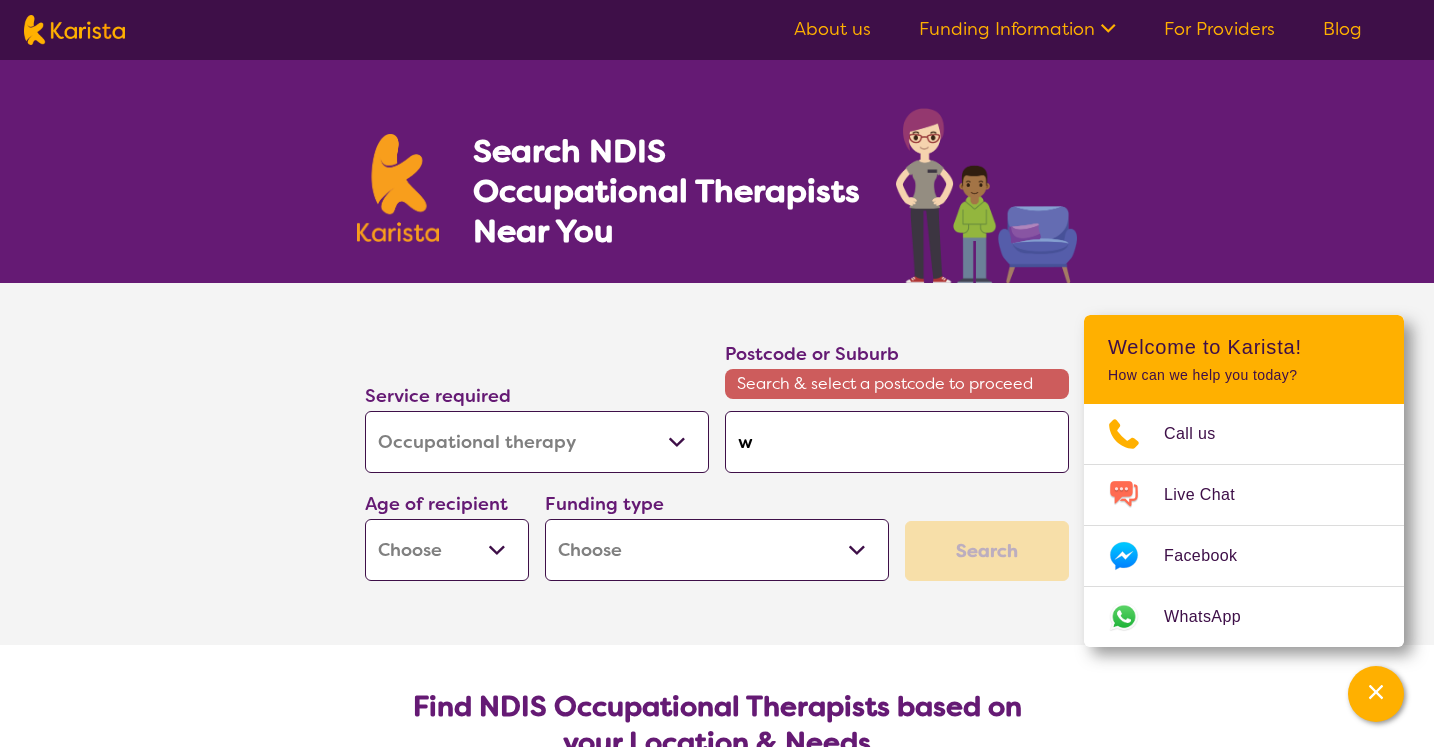 click on "w" at bounding box center [897, 442] 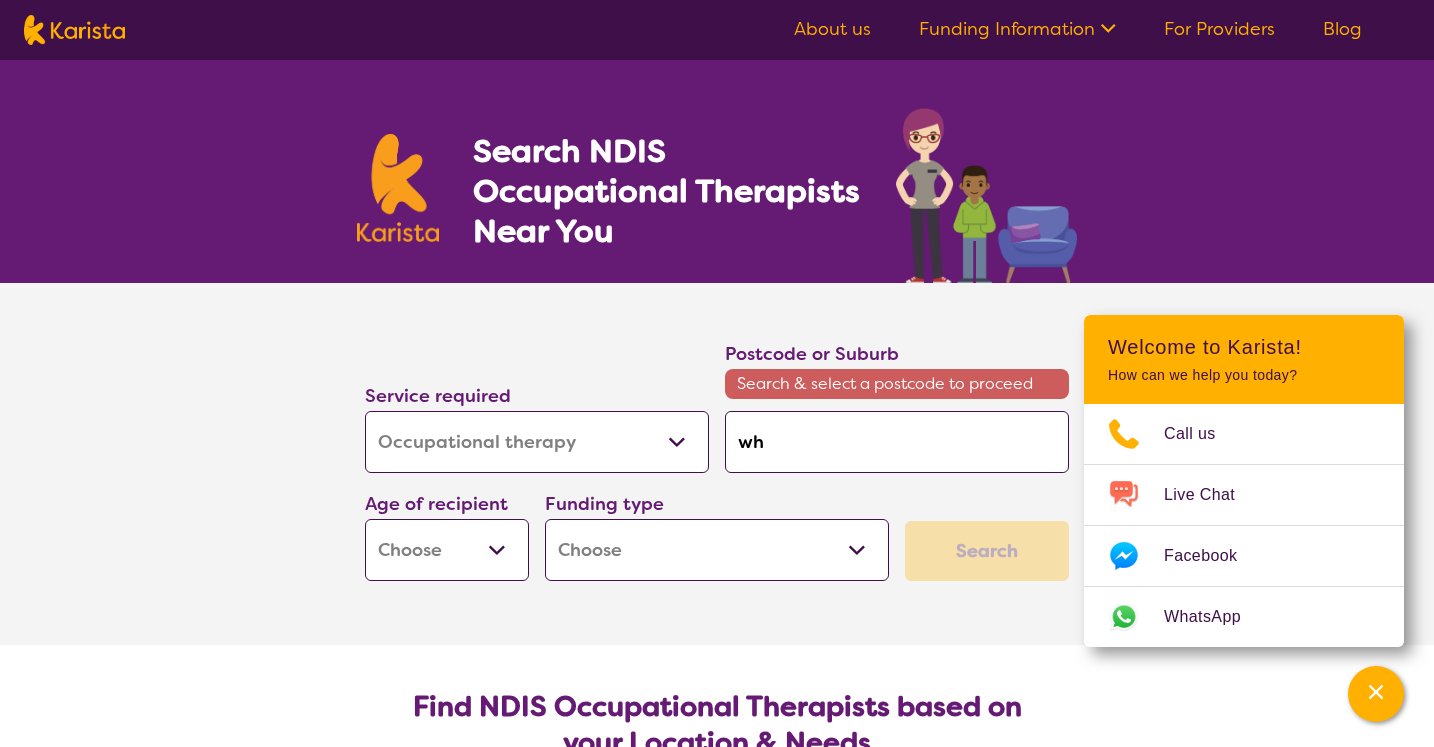 type on "why" 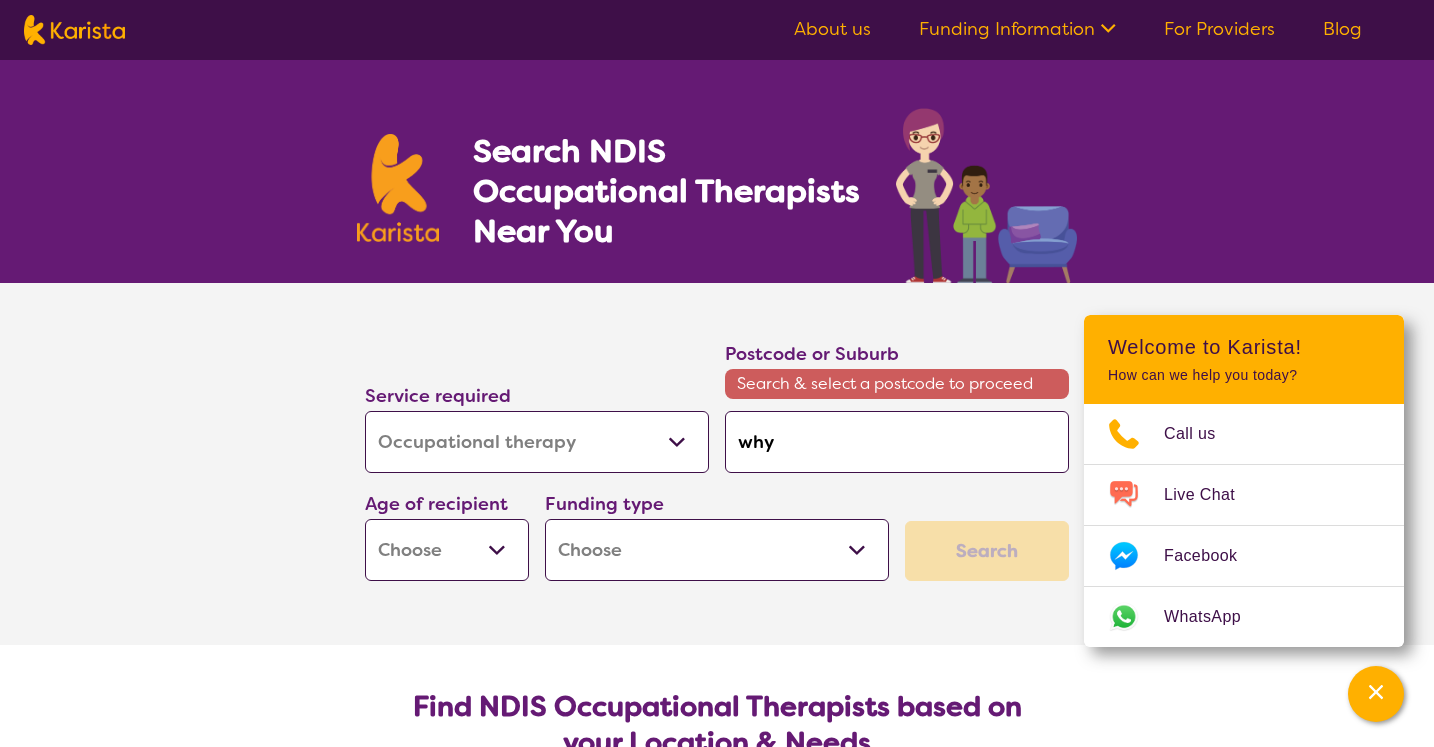 type on "whya" 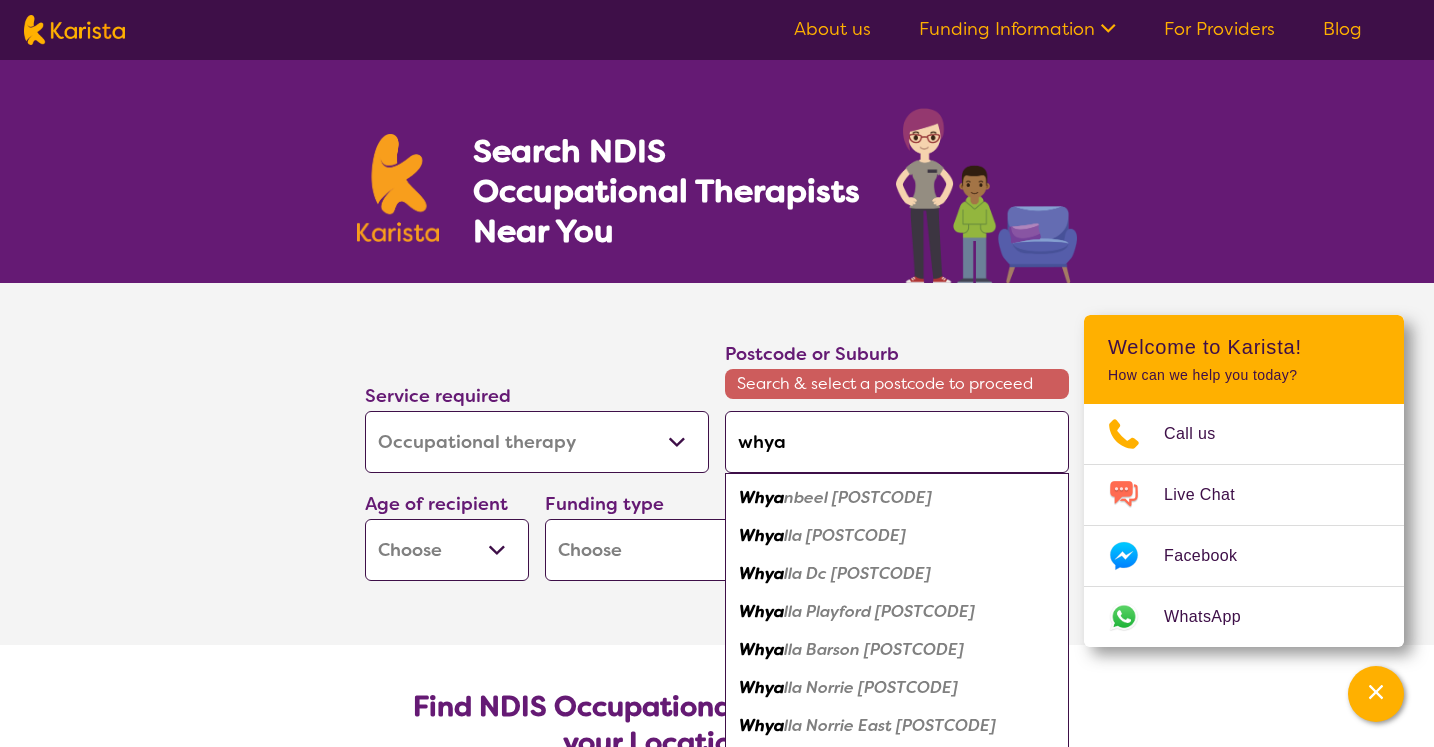 type on "why" 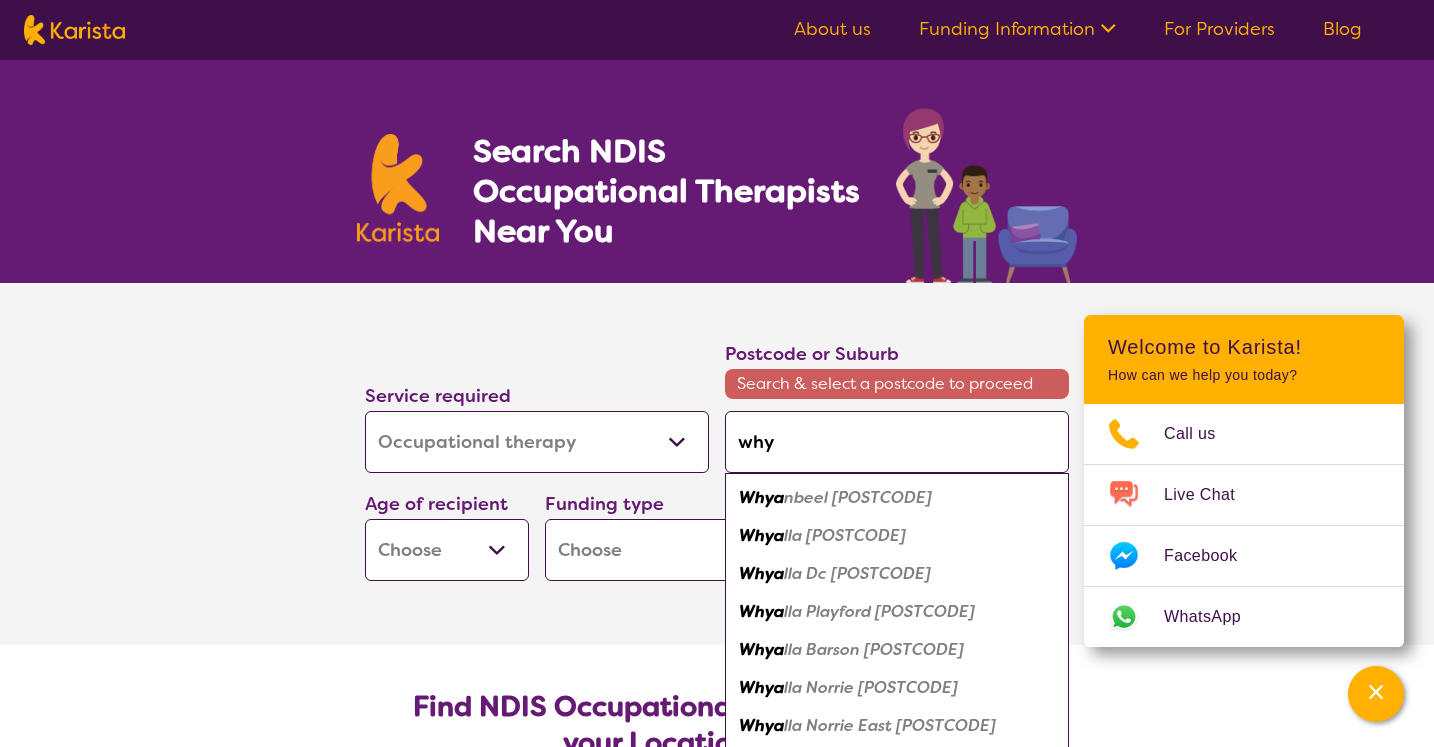 drag, startPoint x: 847, startPoint y: 453, endPoint x: 880, endPoint y: 538, distance: 91.18114 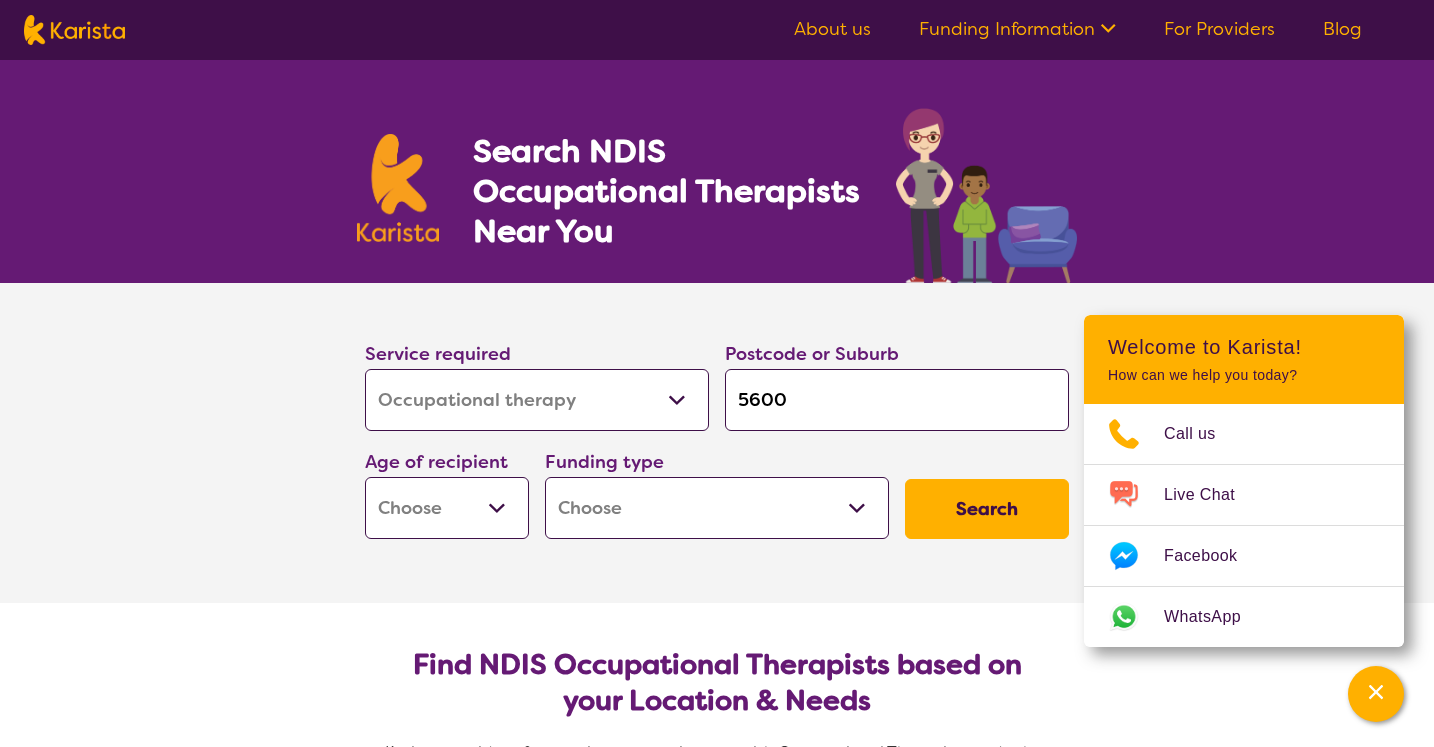 select on "EC" 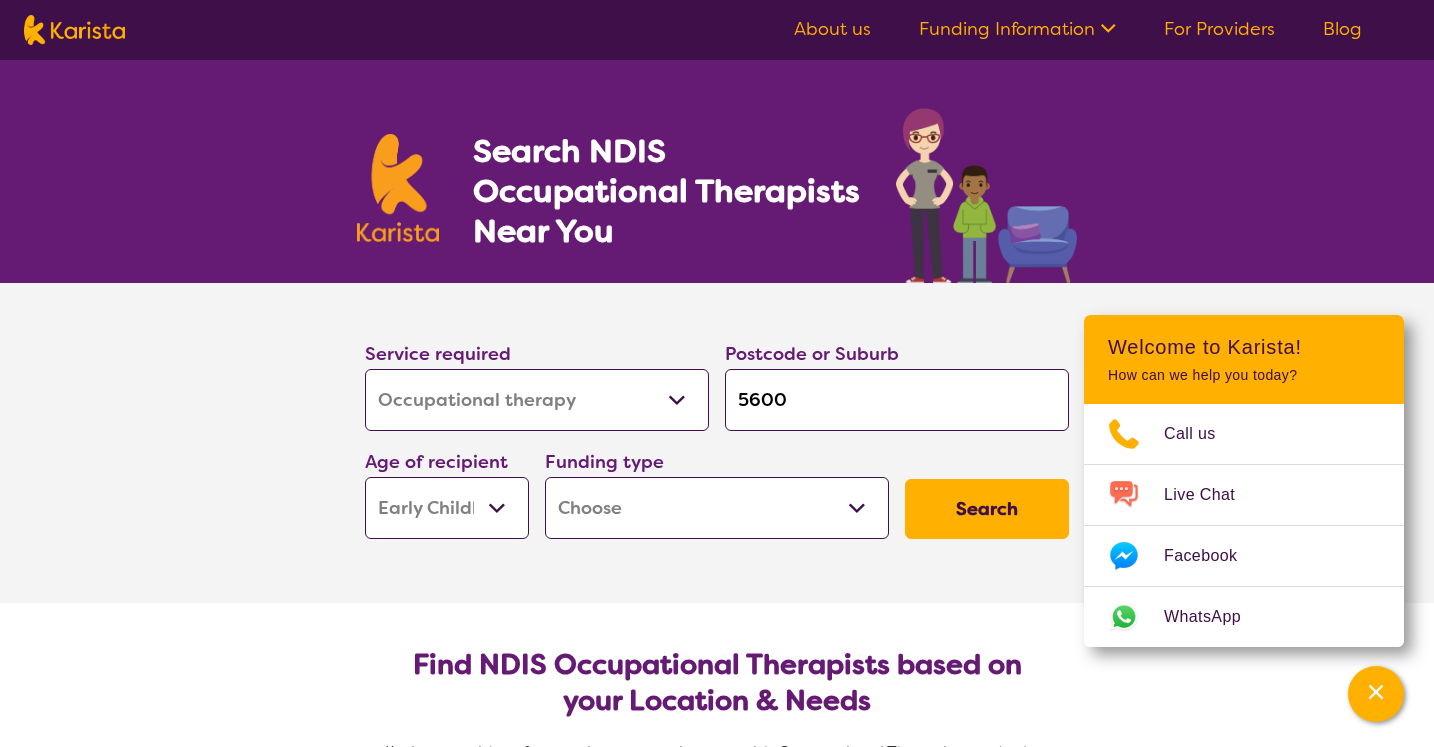 select on "EC" 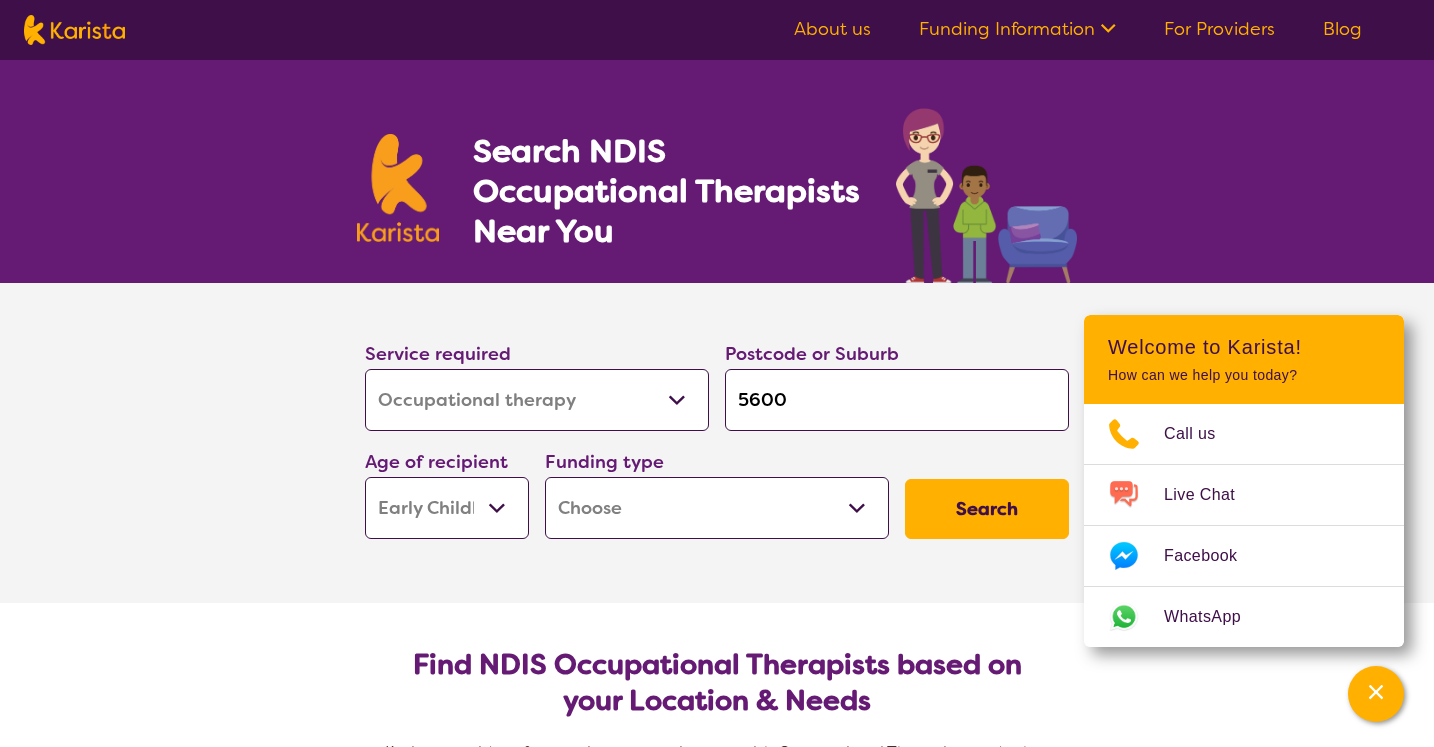 click on "Search" at bounding box center (987, 509) 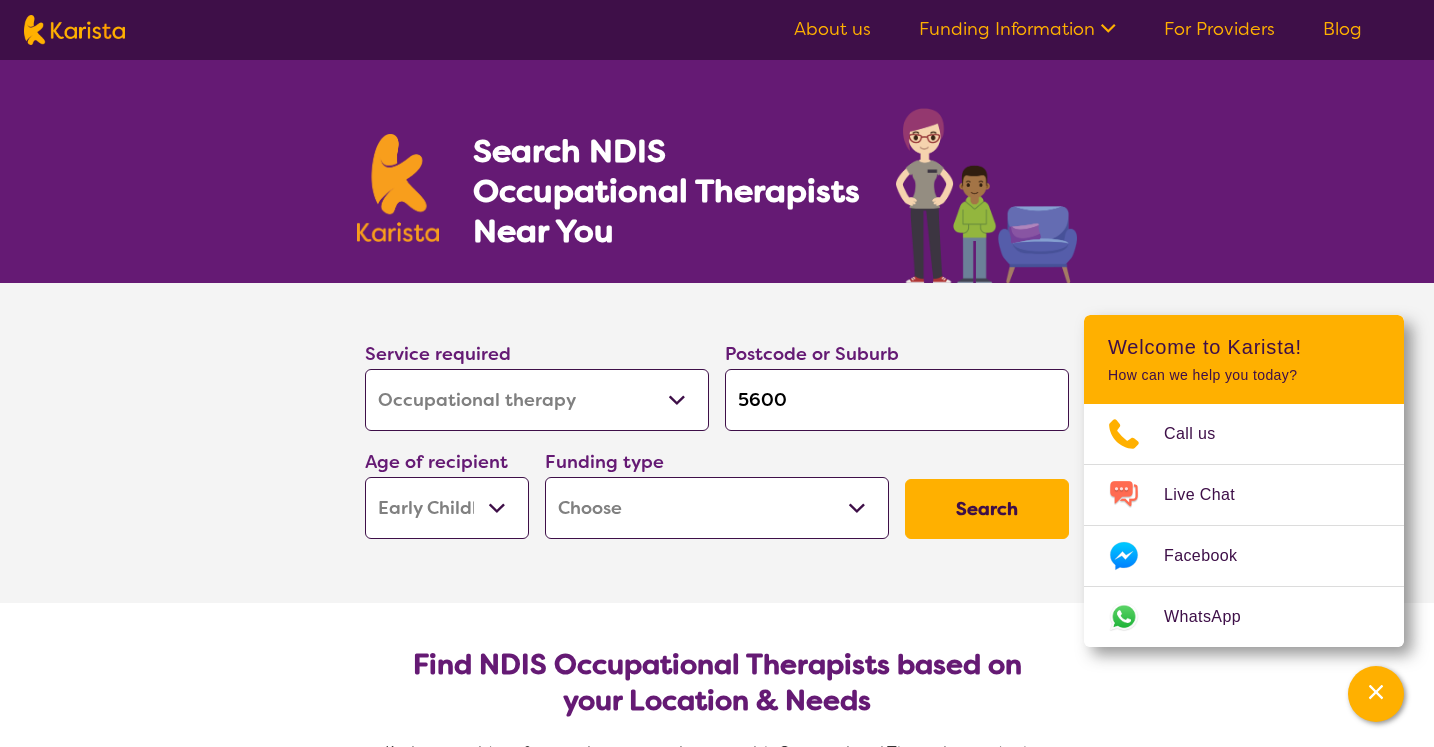 click on "Search" at bounding box center (987, 509) 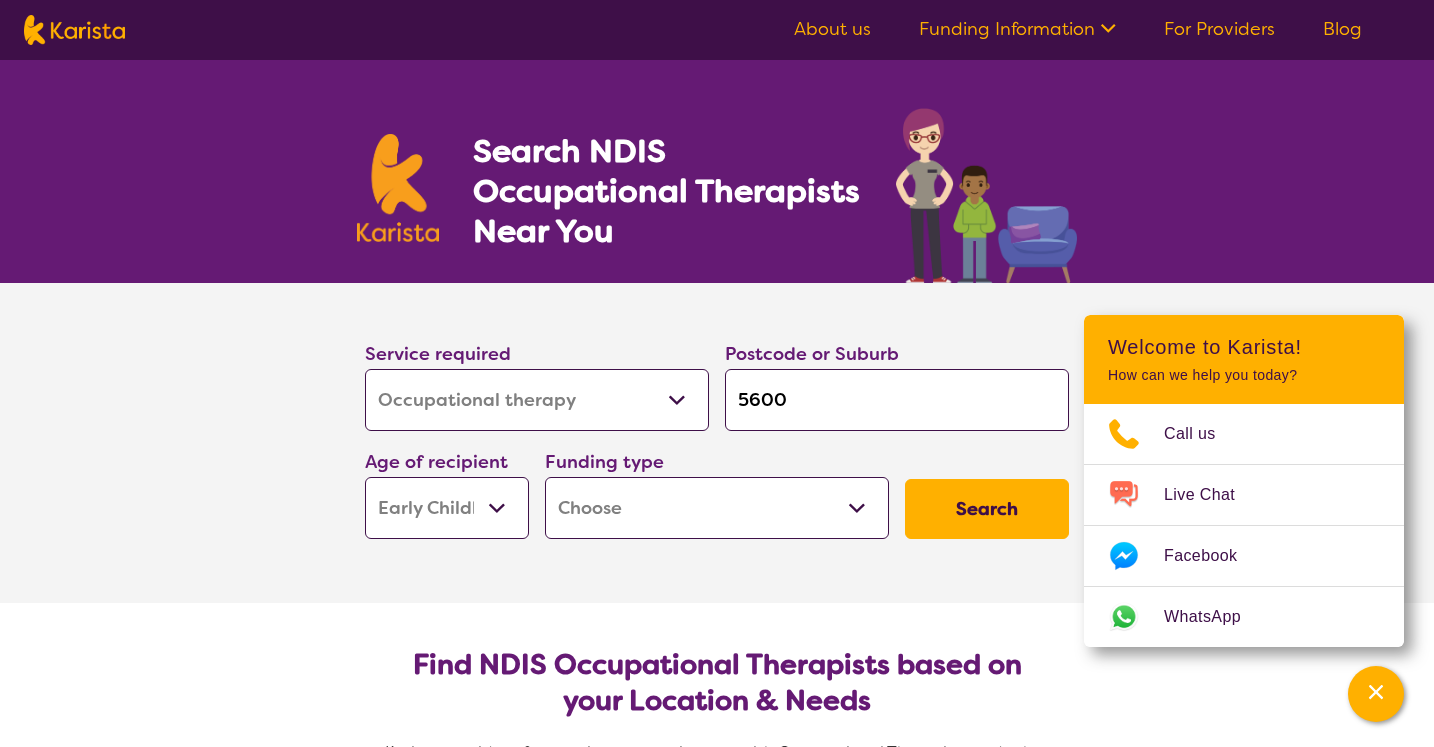 select on "i-don-t-know" 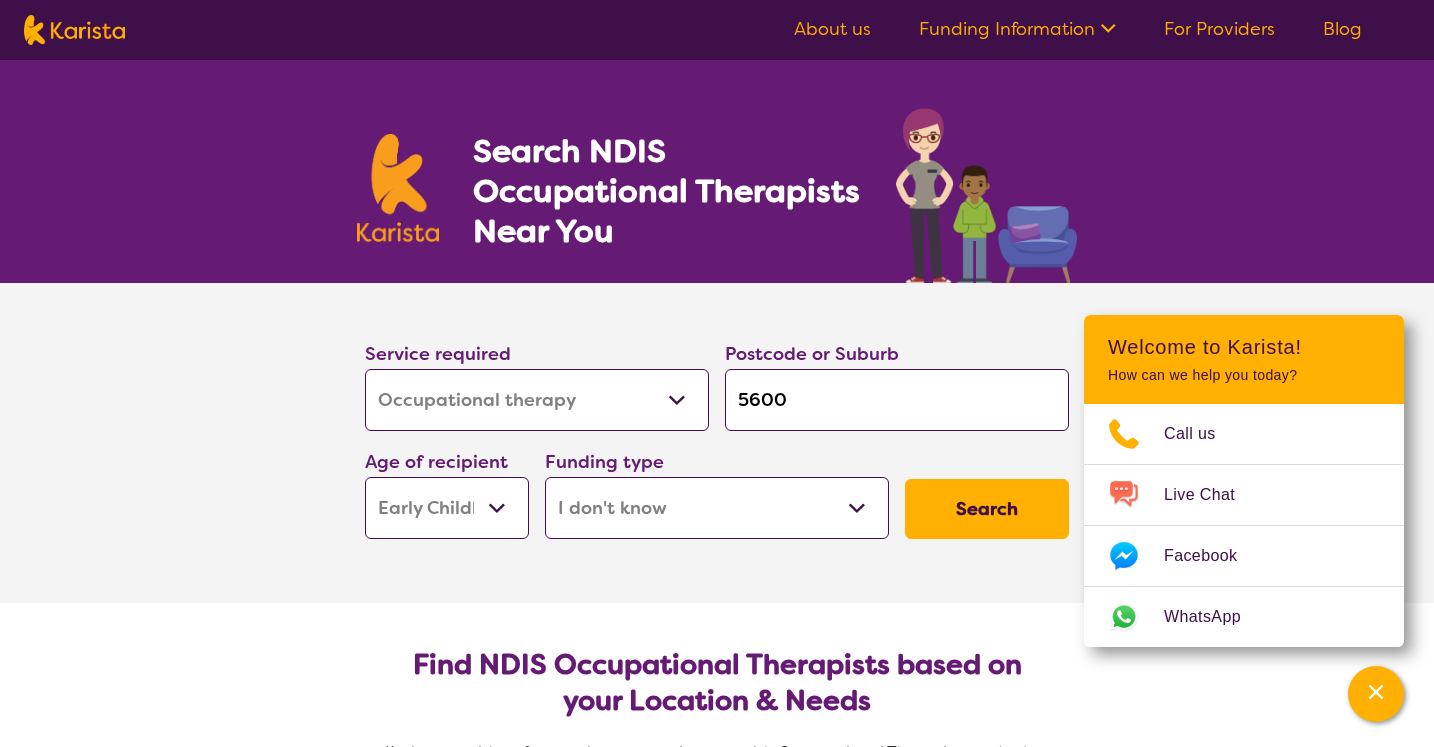 select on "i-don-t-know" 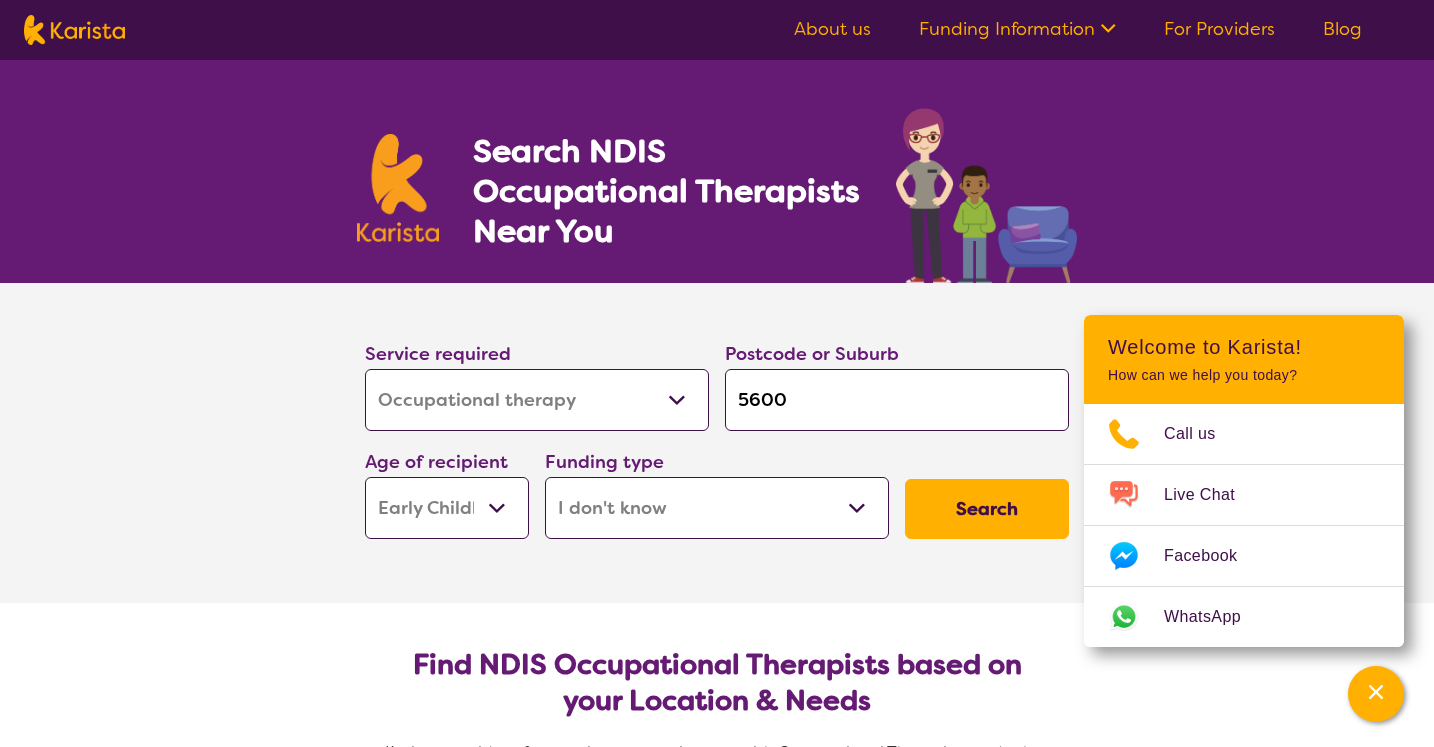 click on "Search" at bounding box center (987, 509) 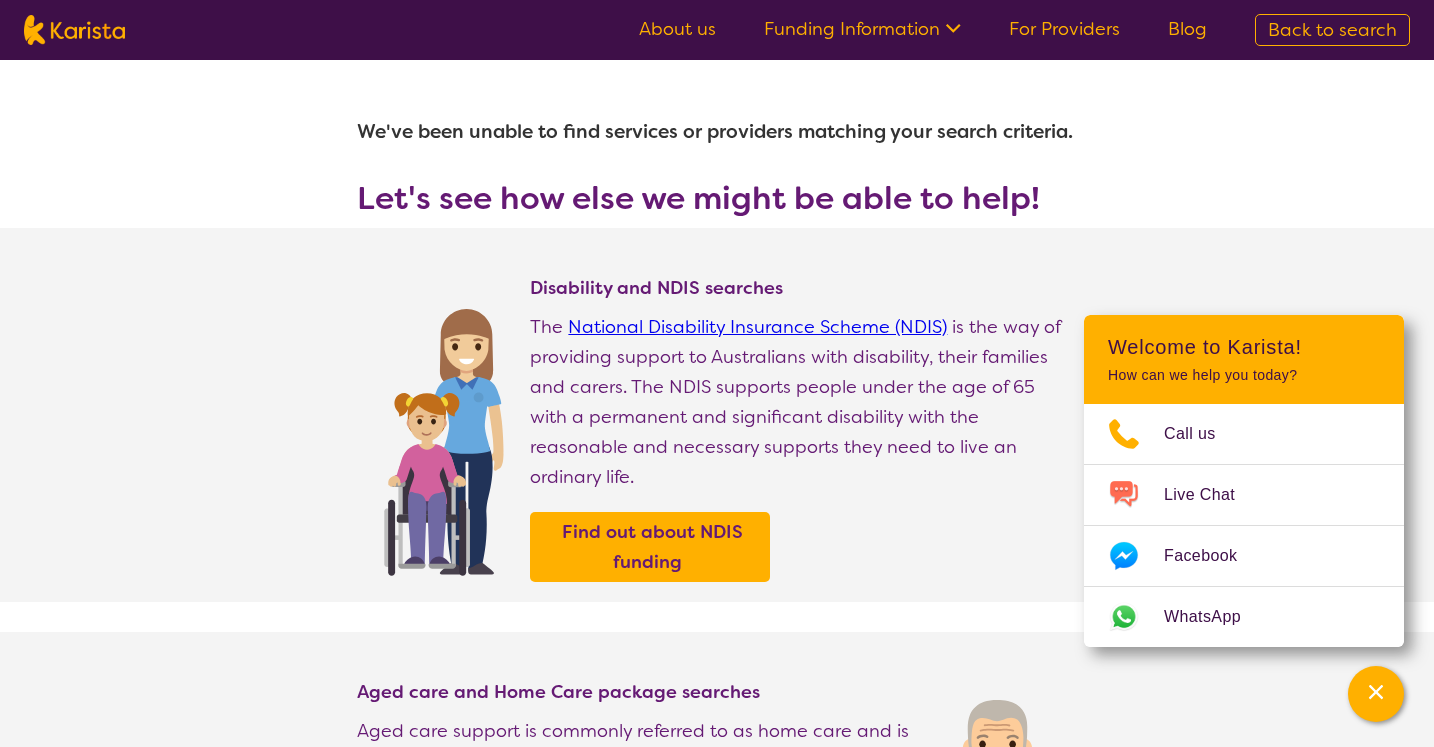 type on "5600" 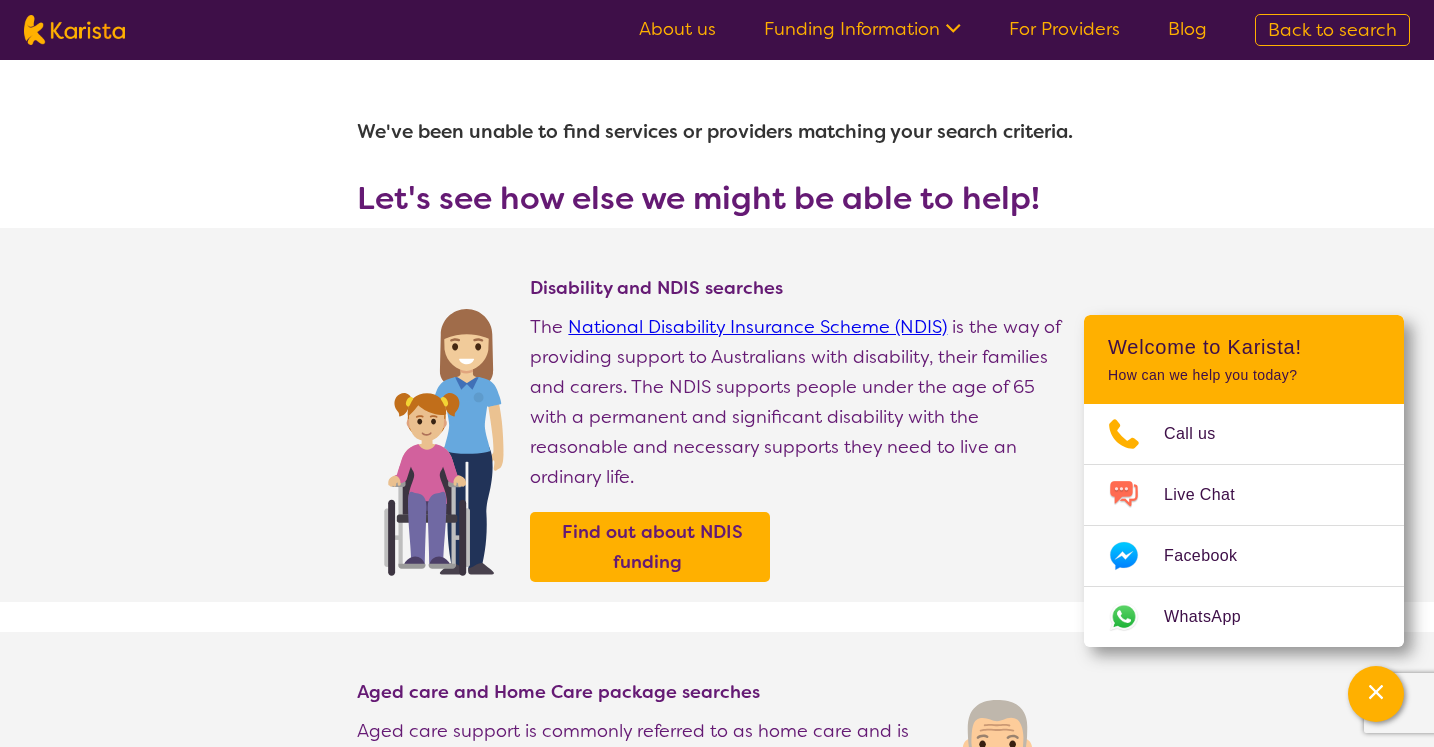 scroll, scrollTop: 0, scrollLeft: 0, axis: both 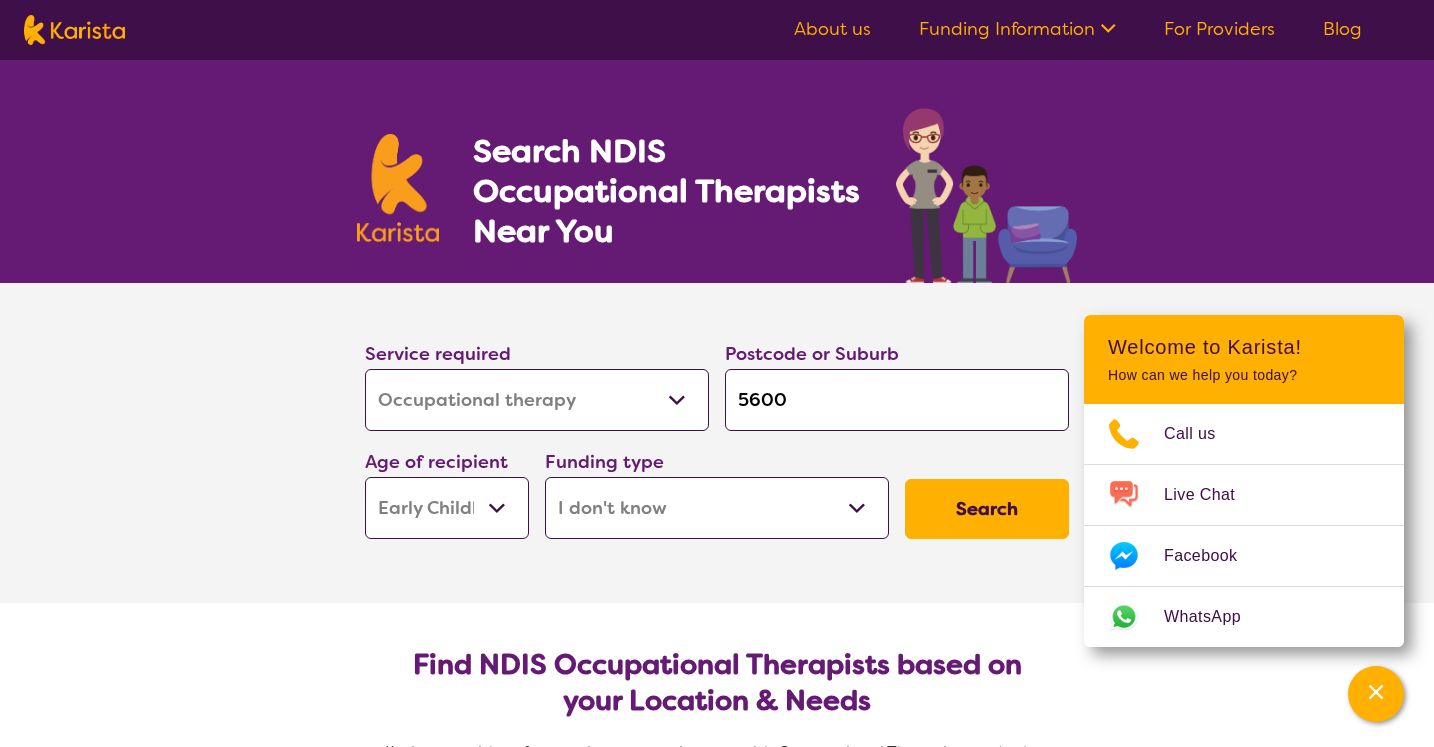 select on "Speech therapy" 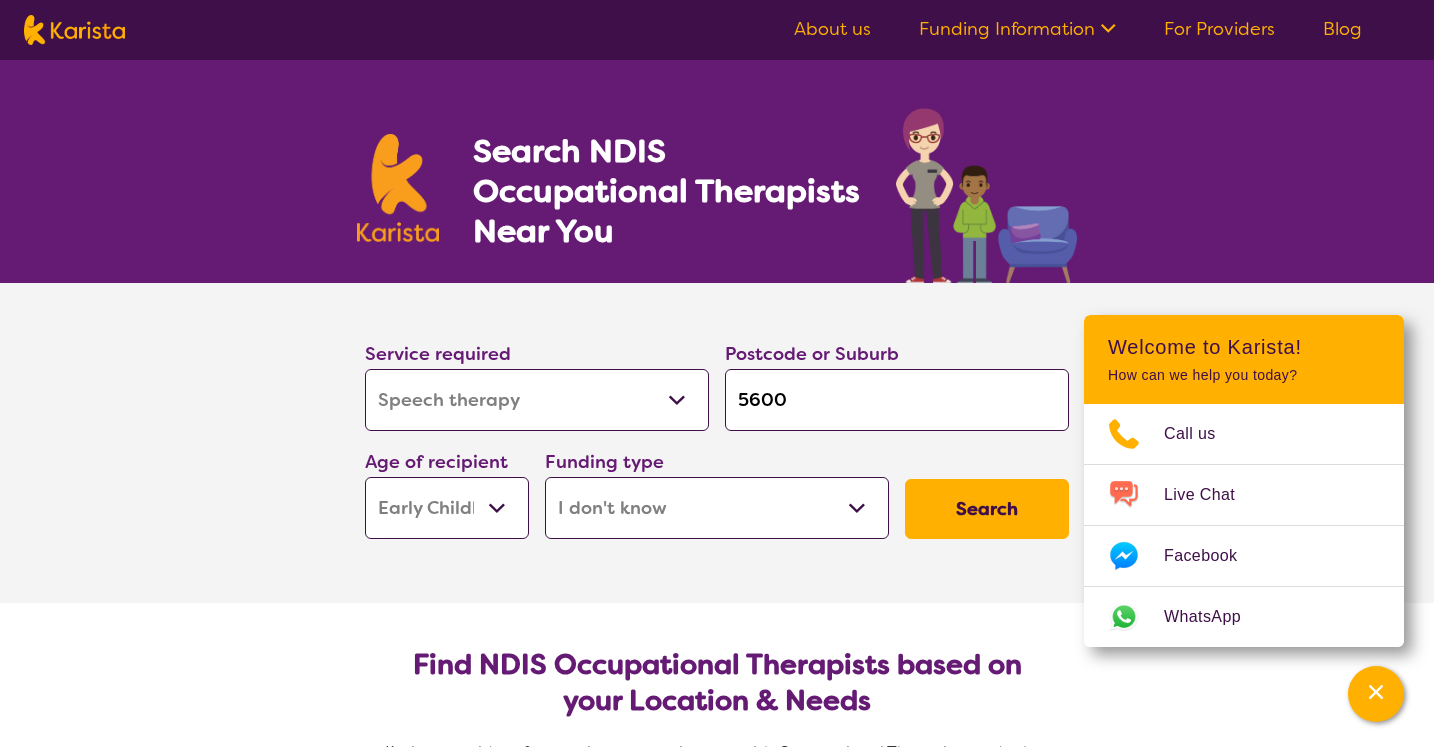 select on "Speech therapy" 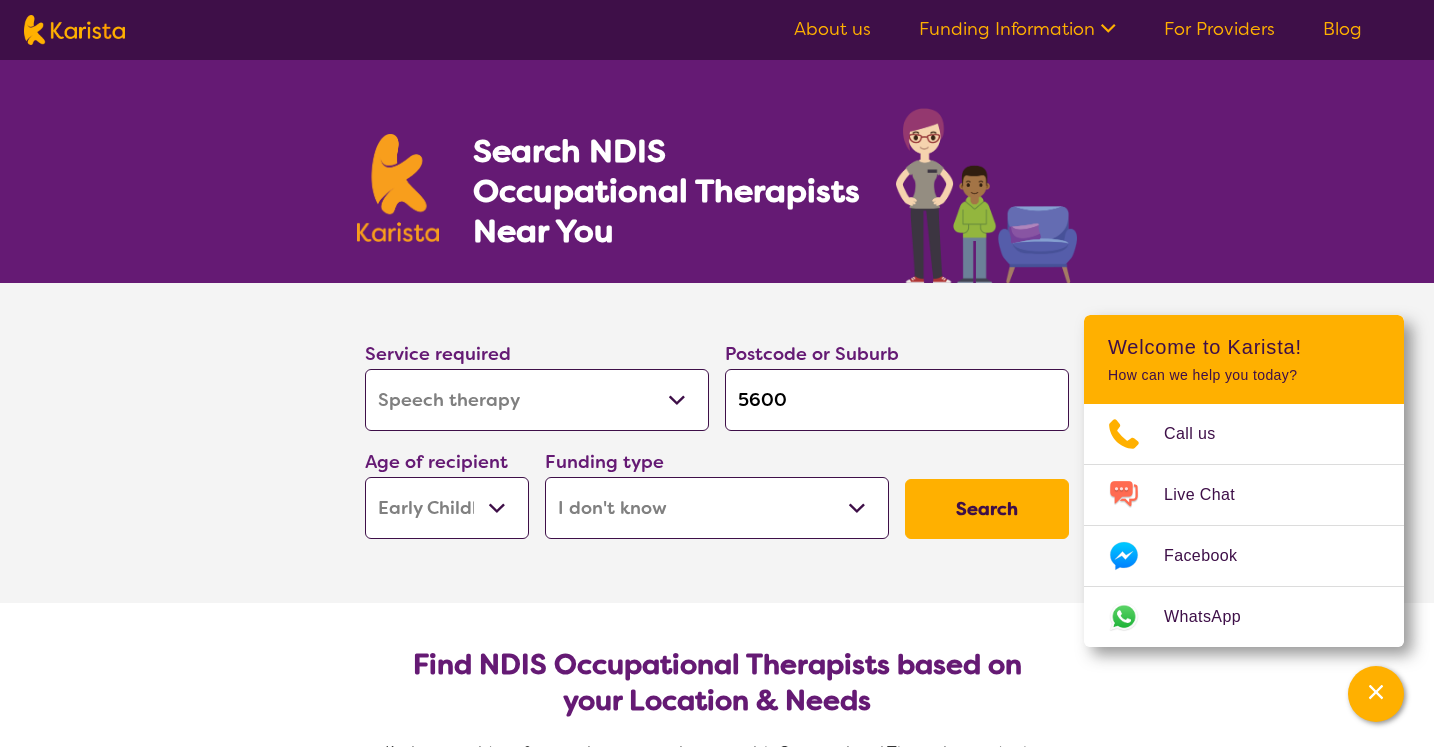 click on "Search" at bounding box center (987, 509) 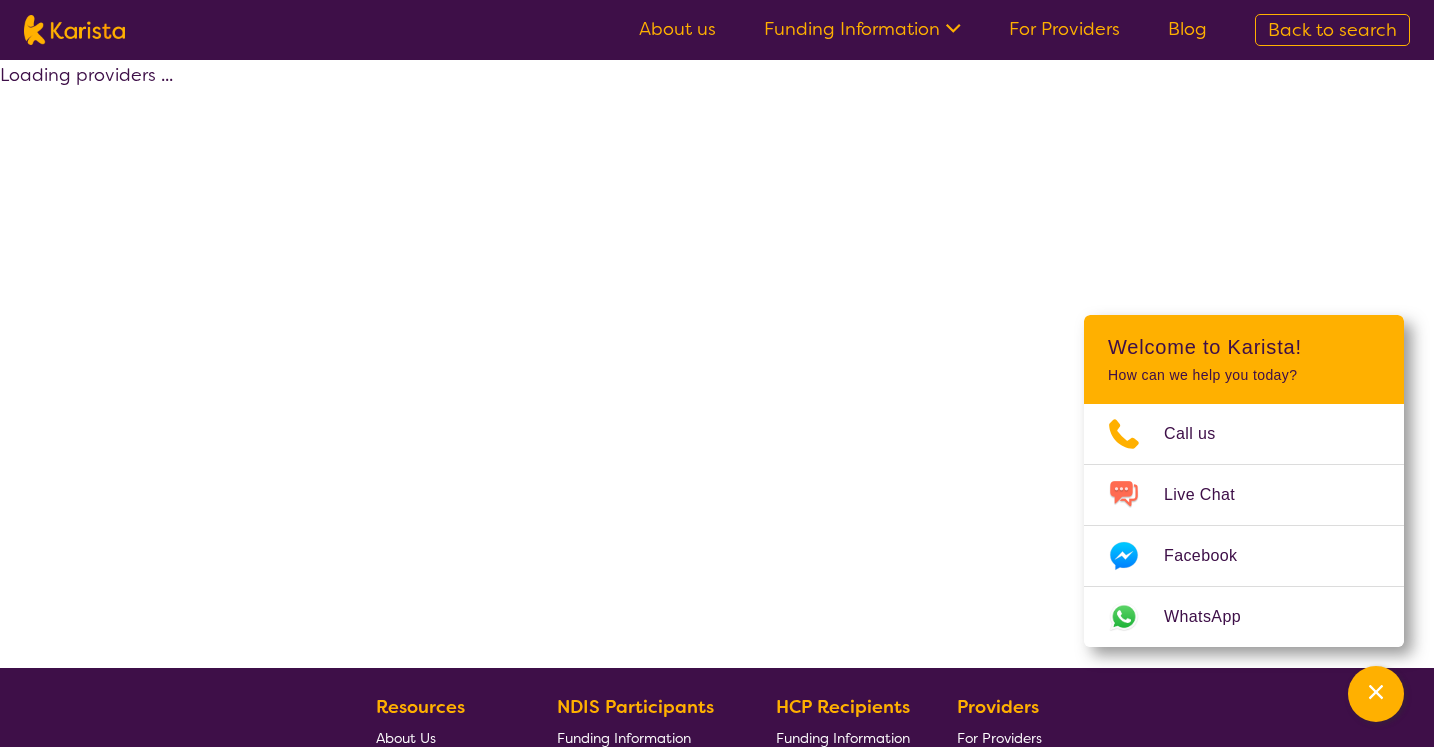 select on "Speech therapy" 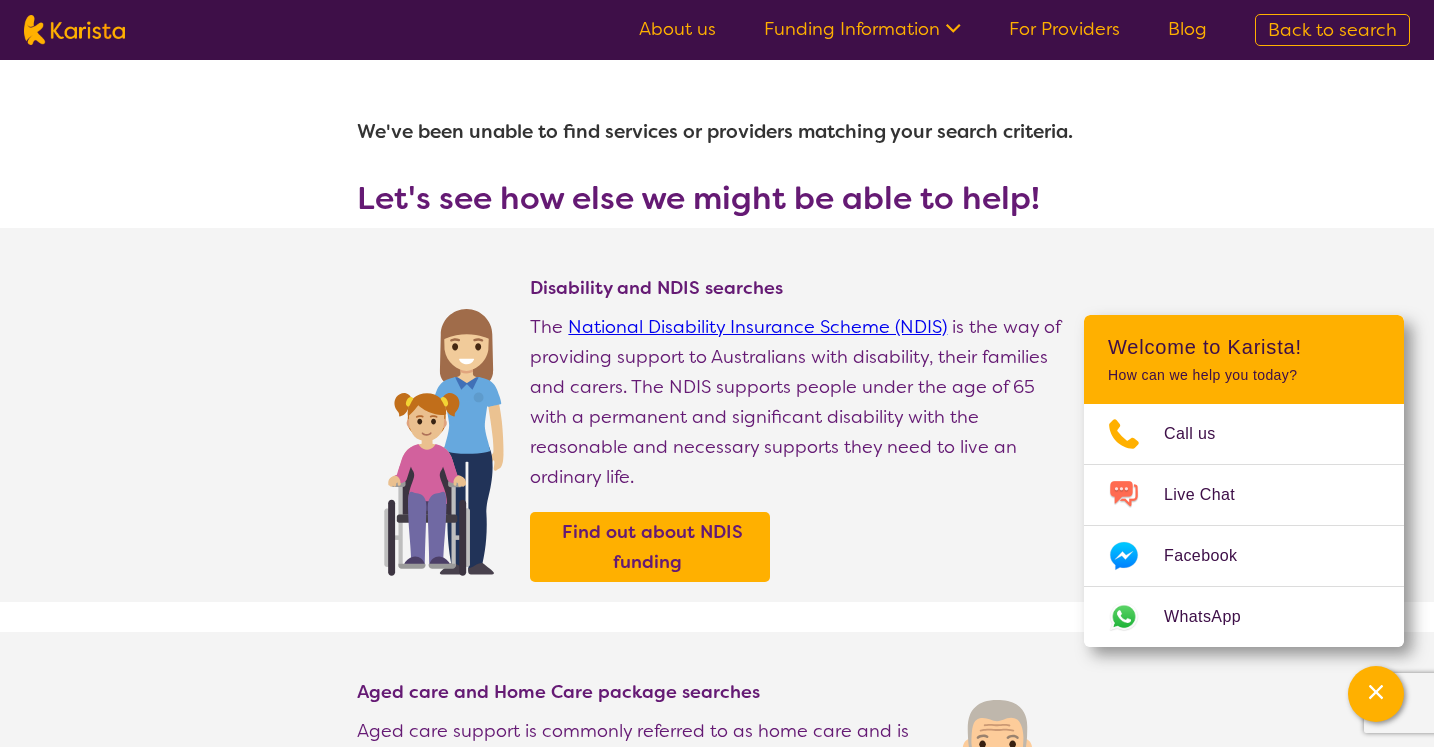 select on "Occupational therapy" 